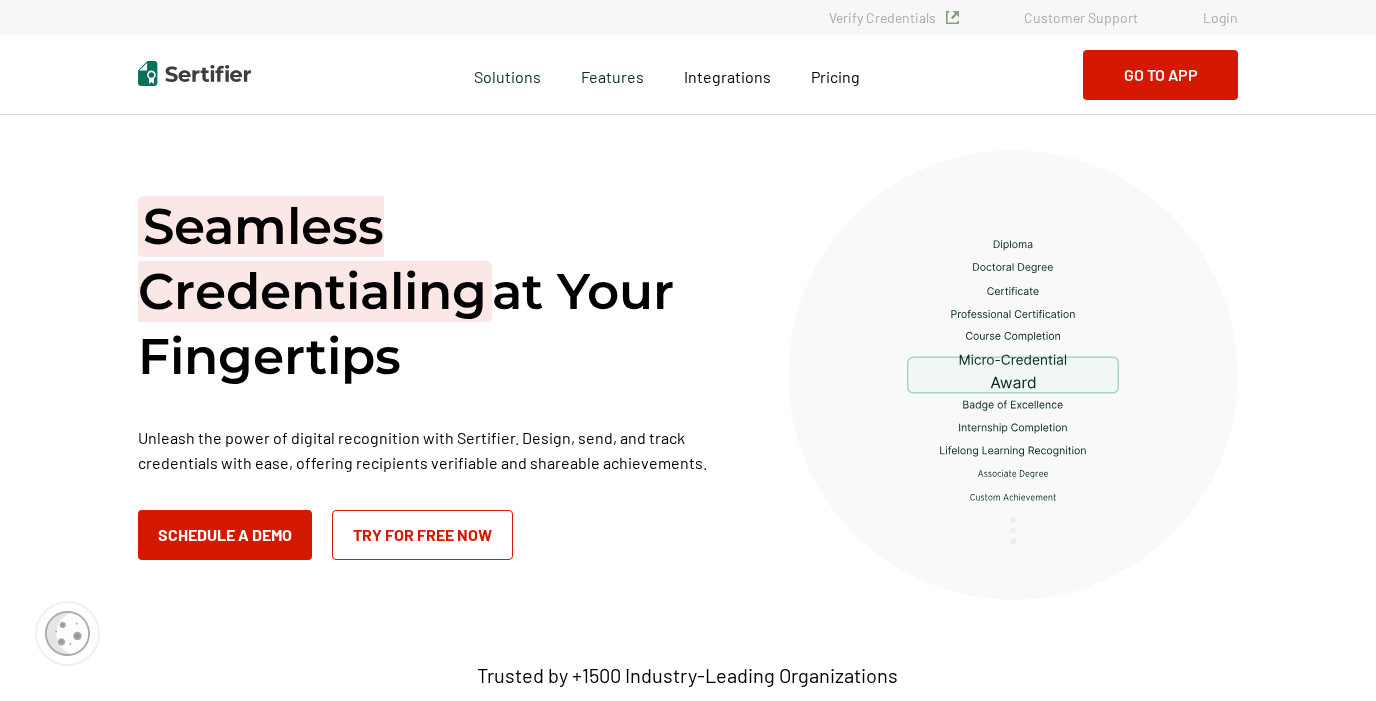 scroll, scrollTop: 0, scrollLeft: 0, axis: both 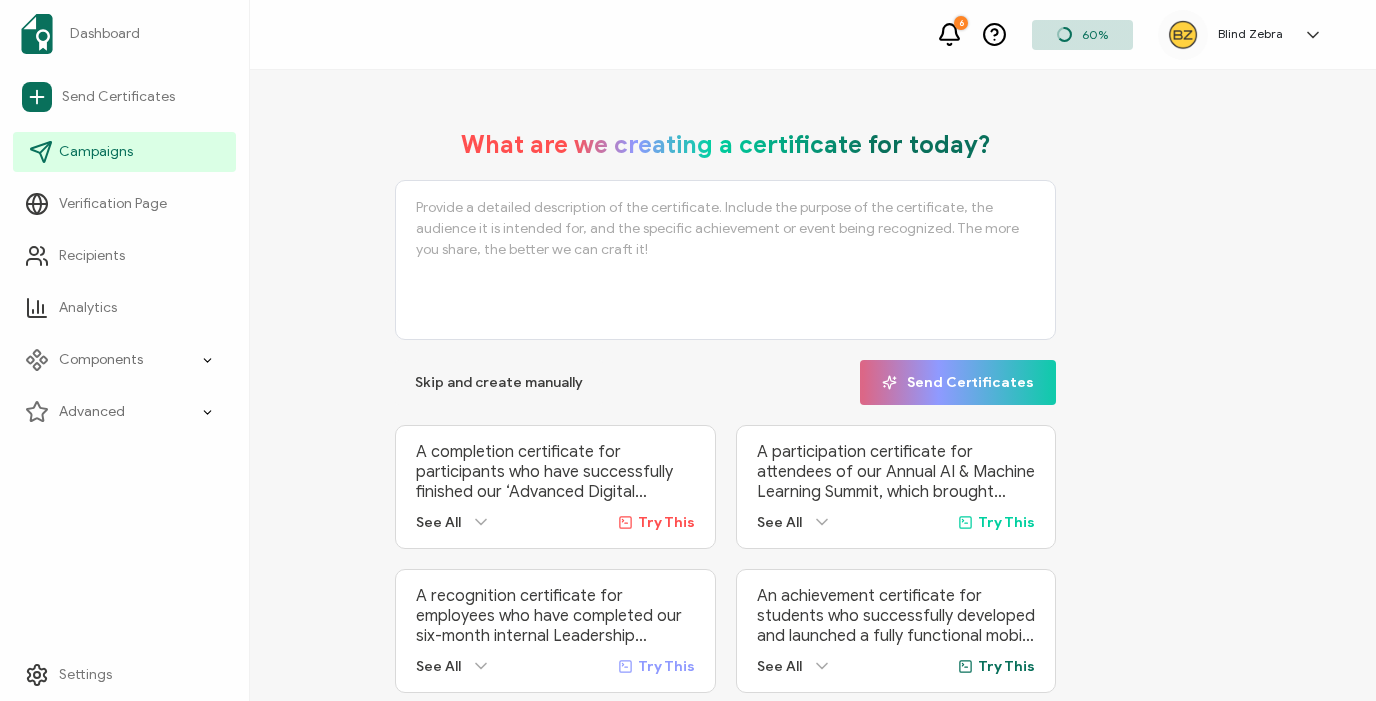 click on "Campaigns" at bounding box center (96, 152) 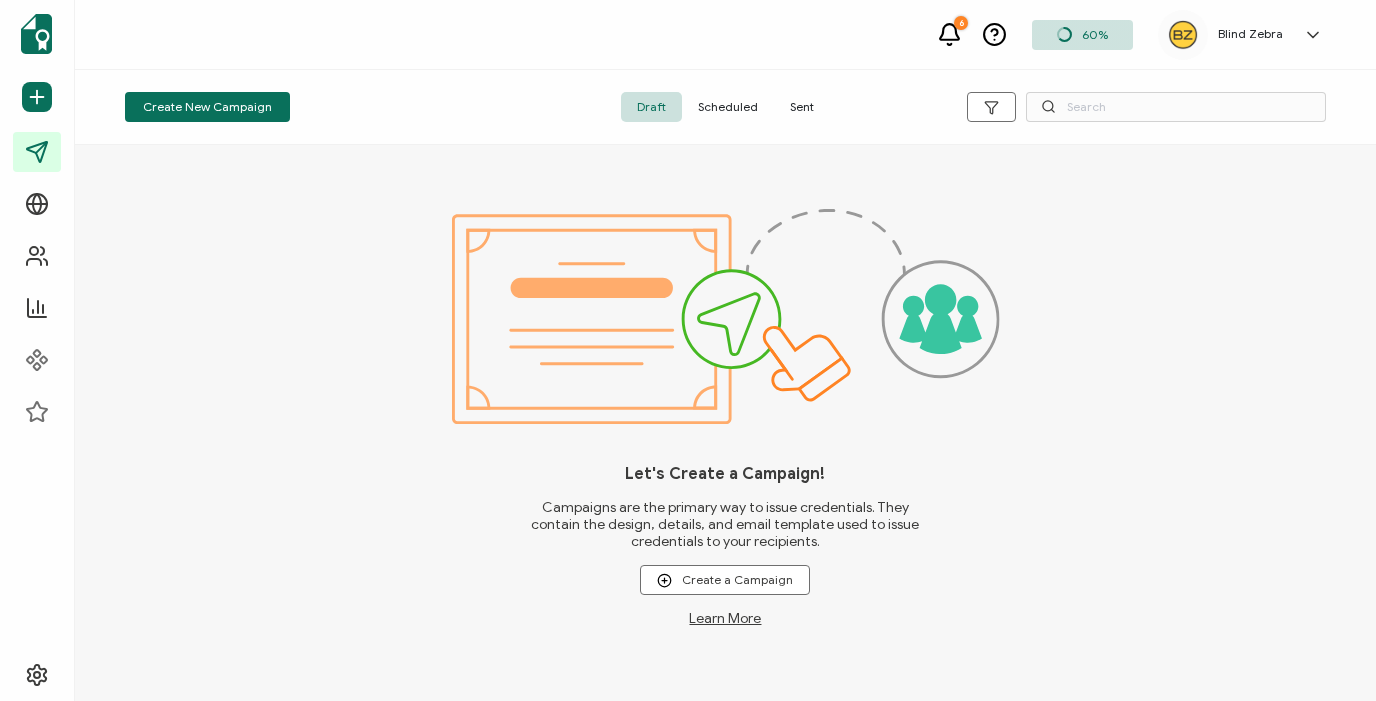 click on "Sent" at bounding box center (802, 107) 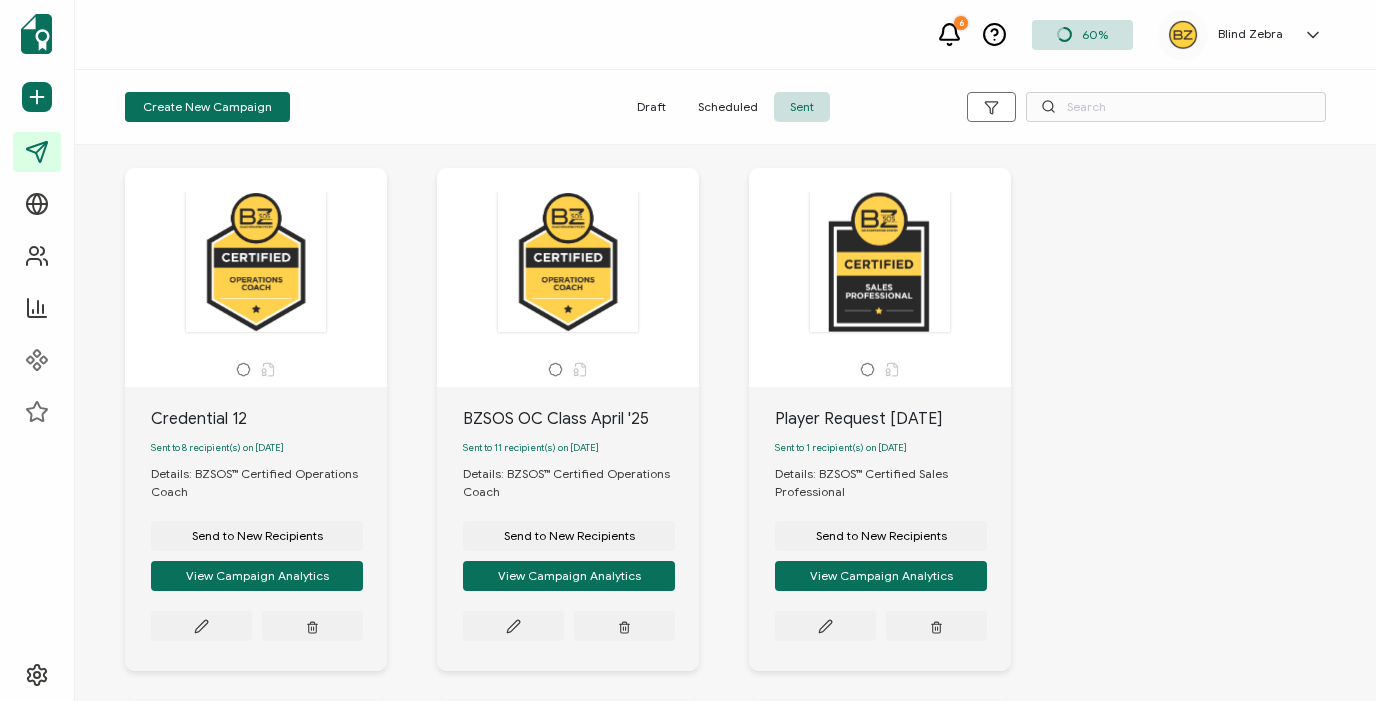 scroll, scrollTop: 0, scrollLeft: 0, axis: both 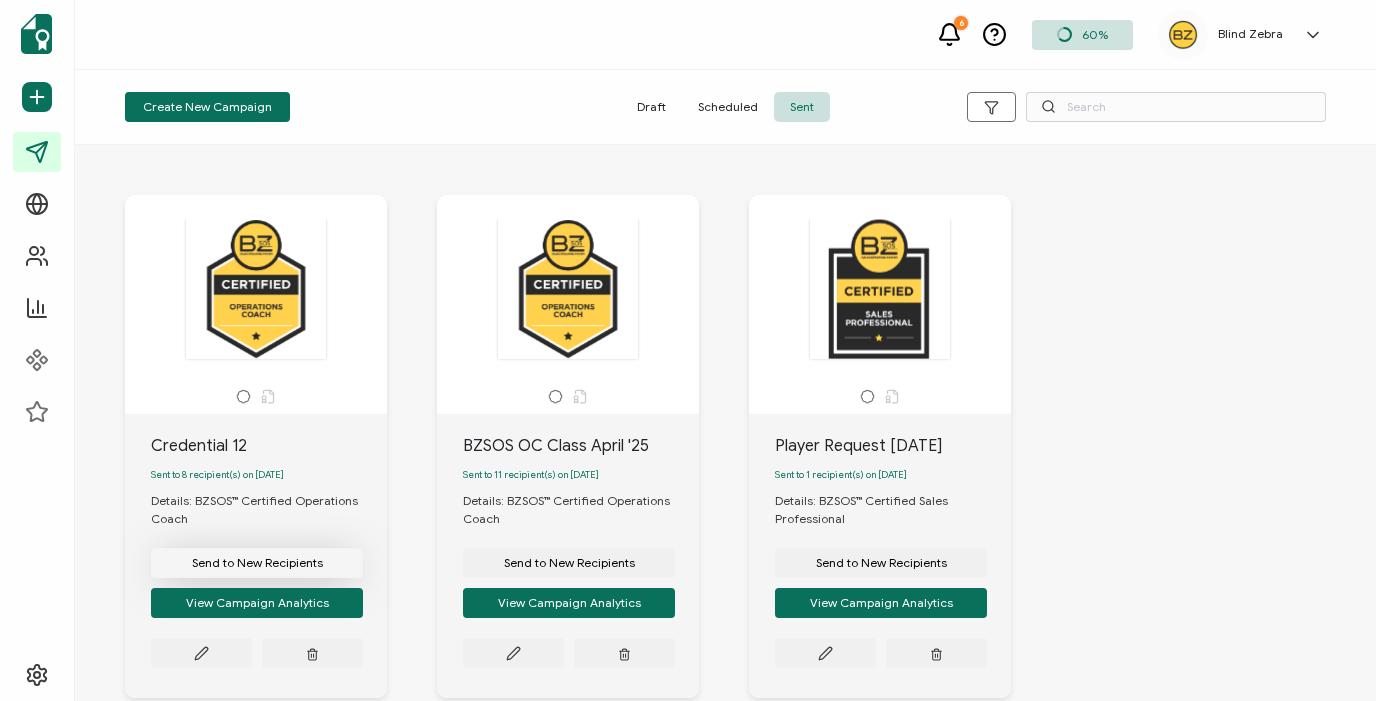 click on "Send to New Recipients" at bounding box center [257, 563] 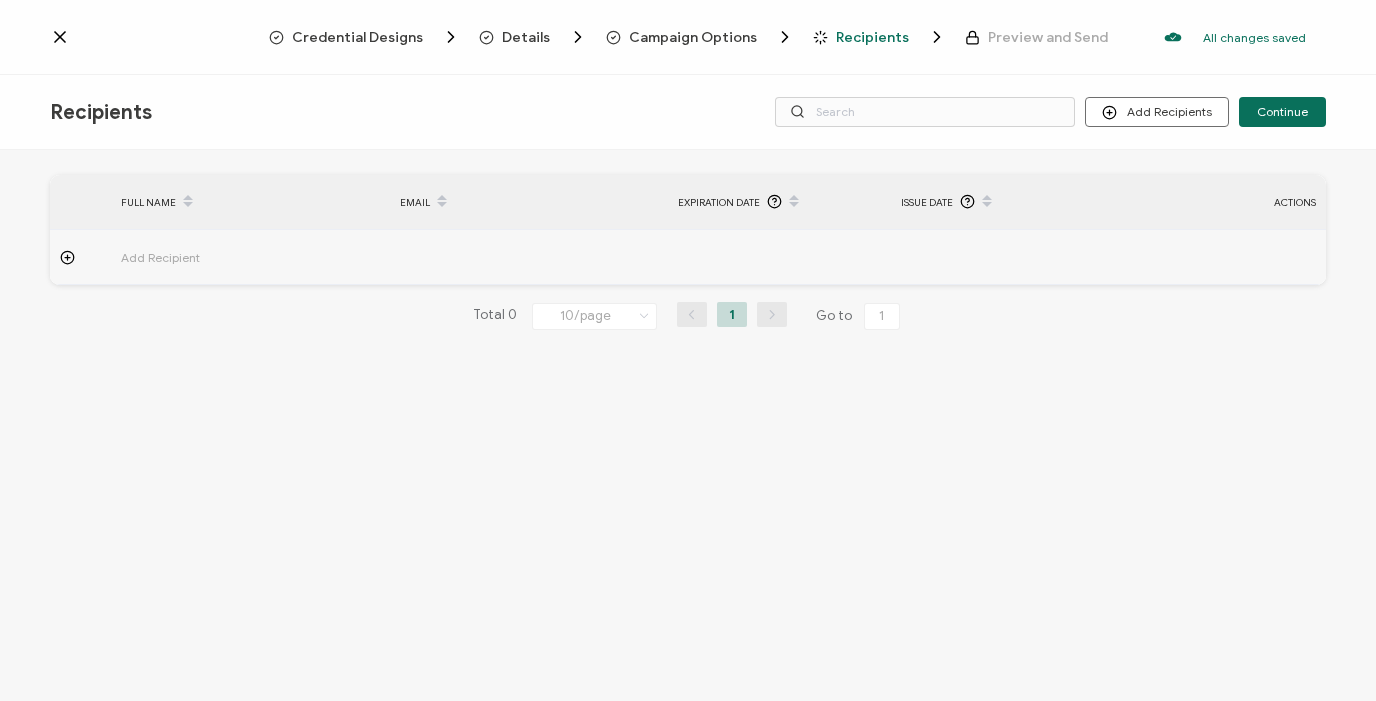 click 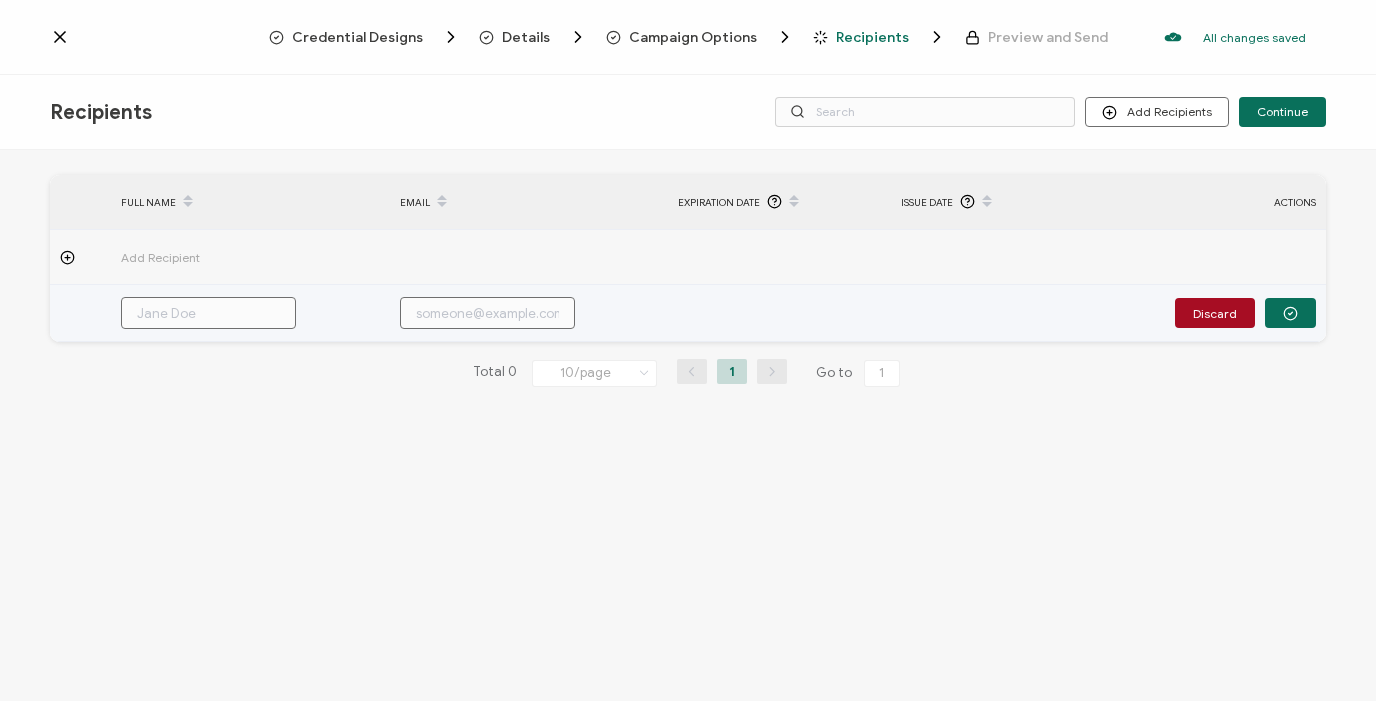 click at bounding box center (208, 313) 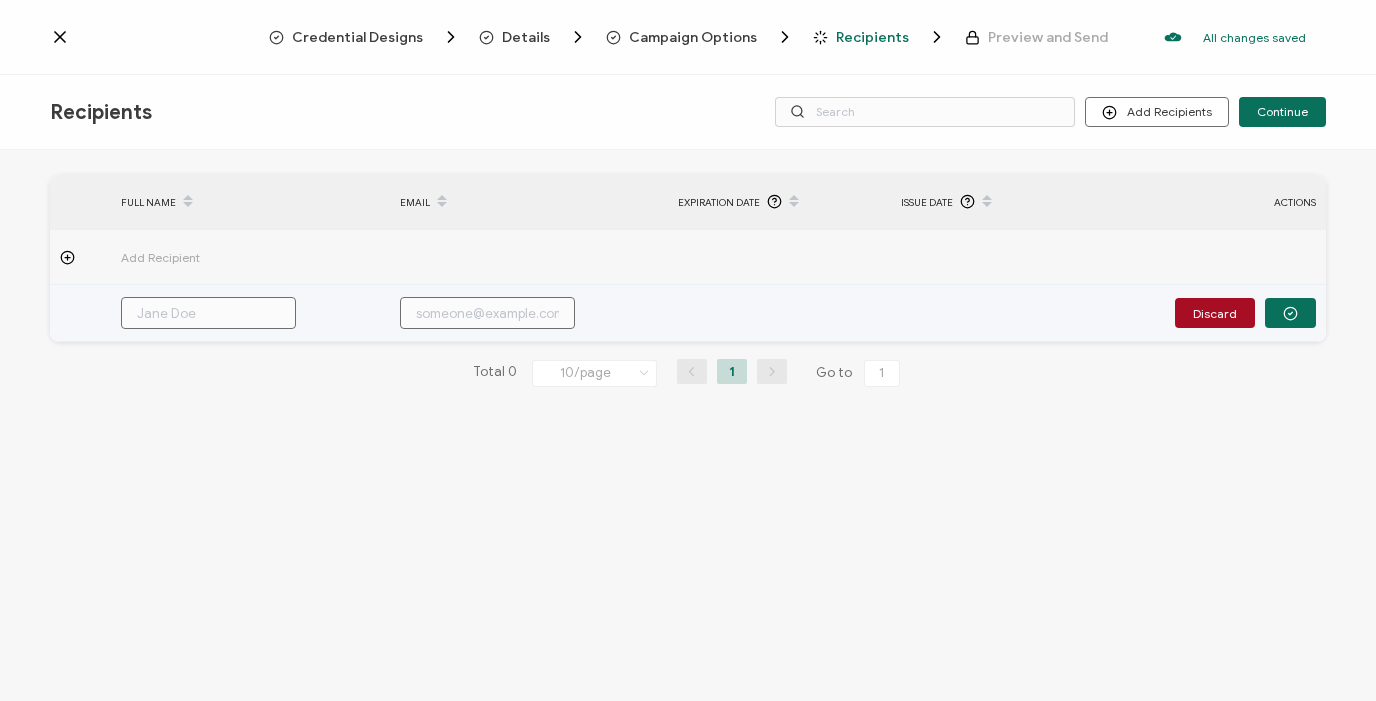 type on "J" 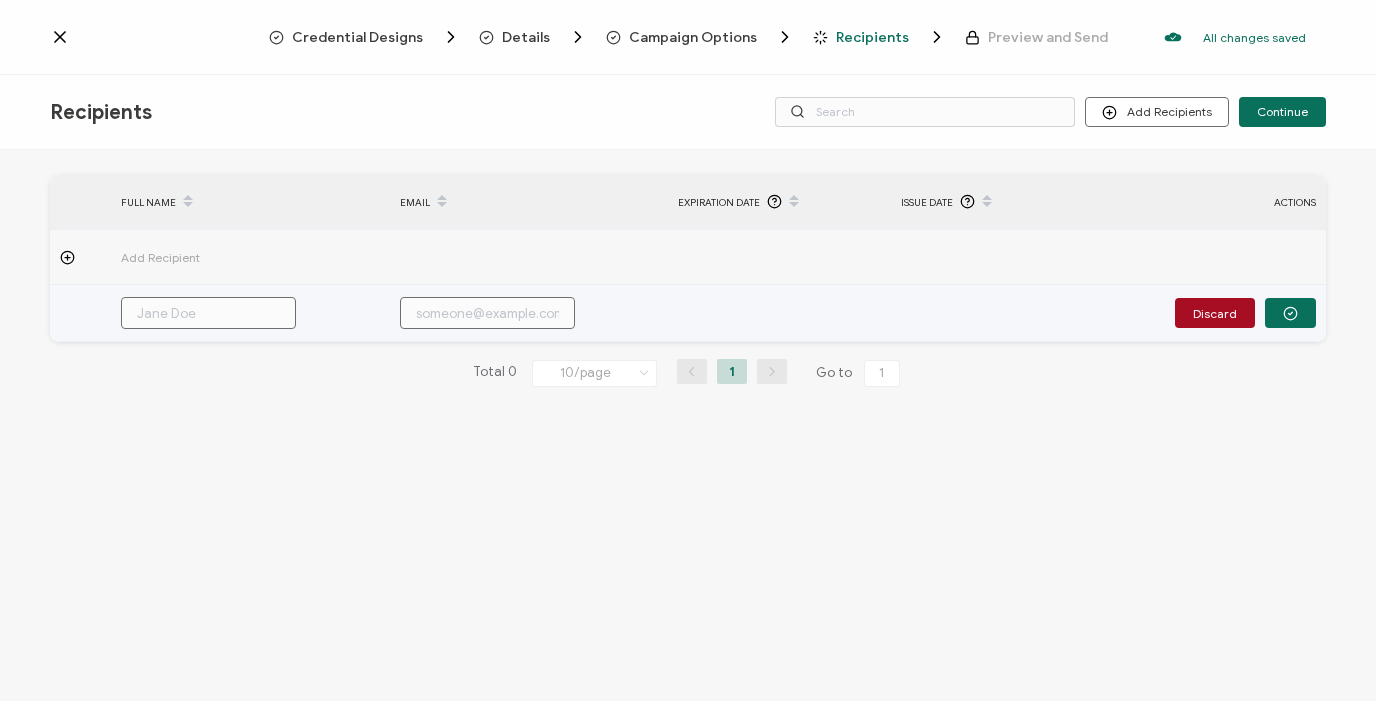 type on "J" 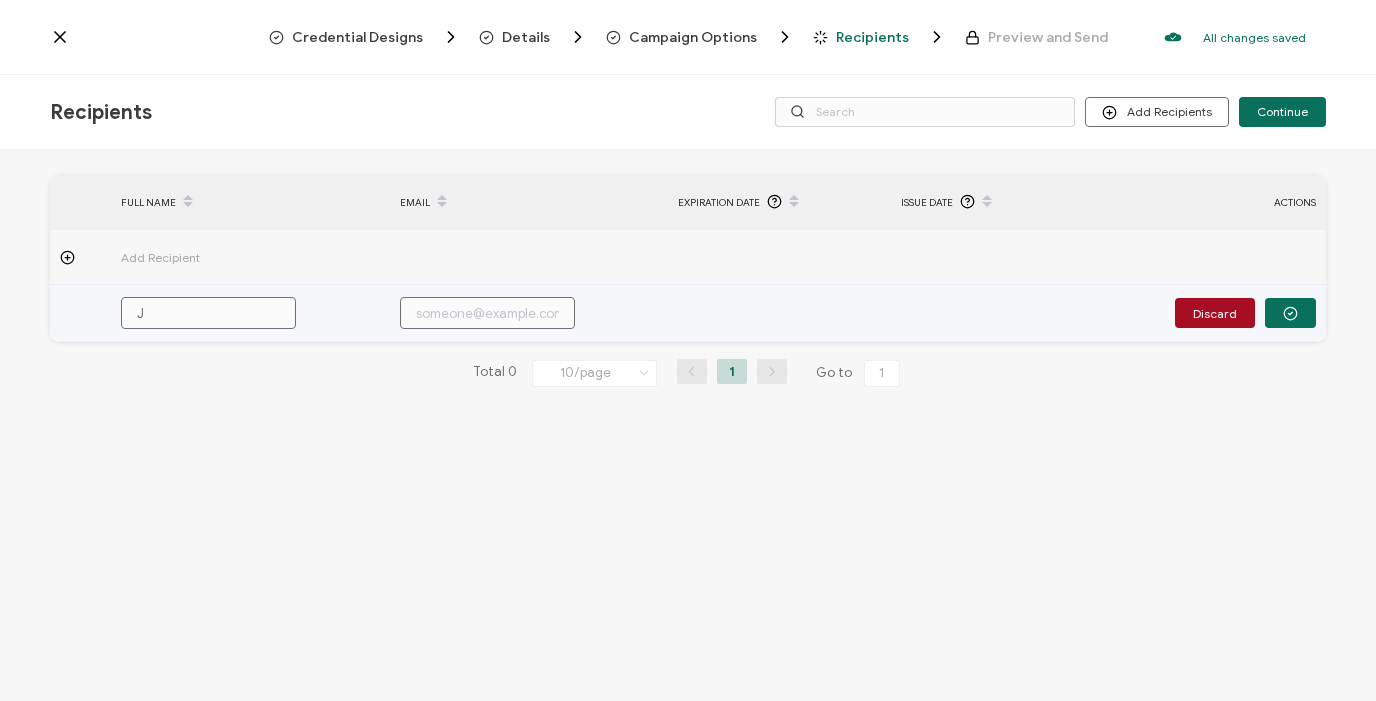 type on "Jo" 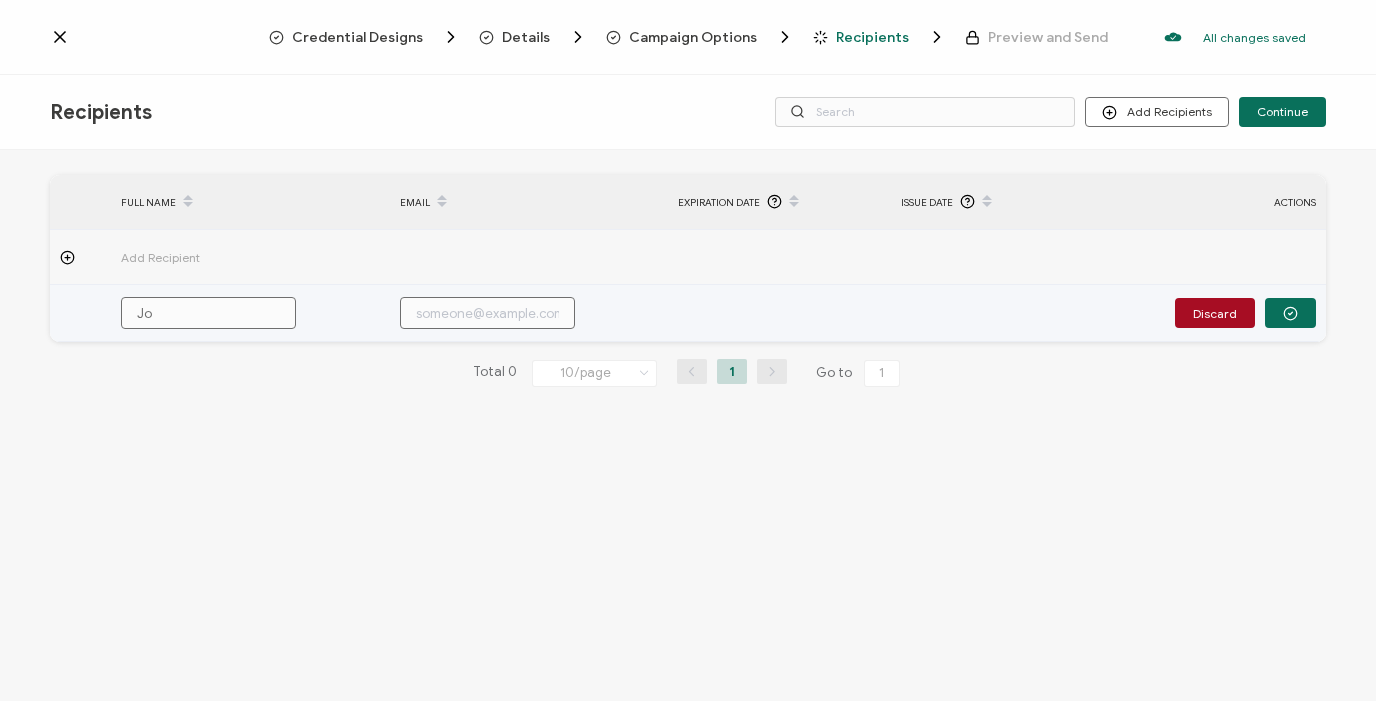 type on "Jos" 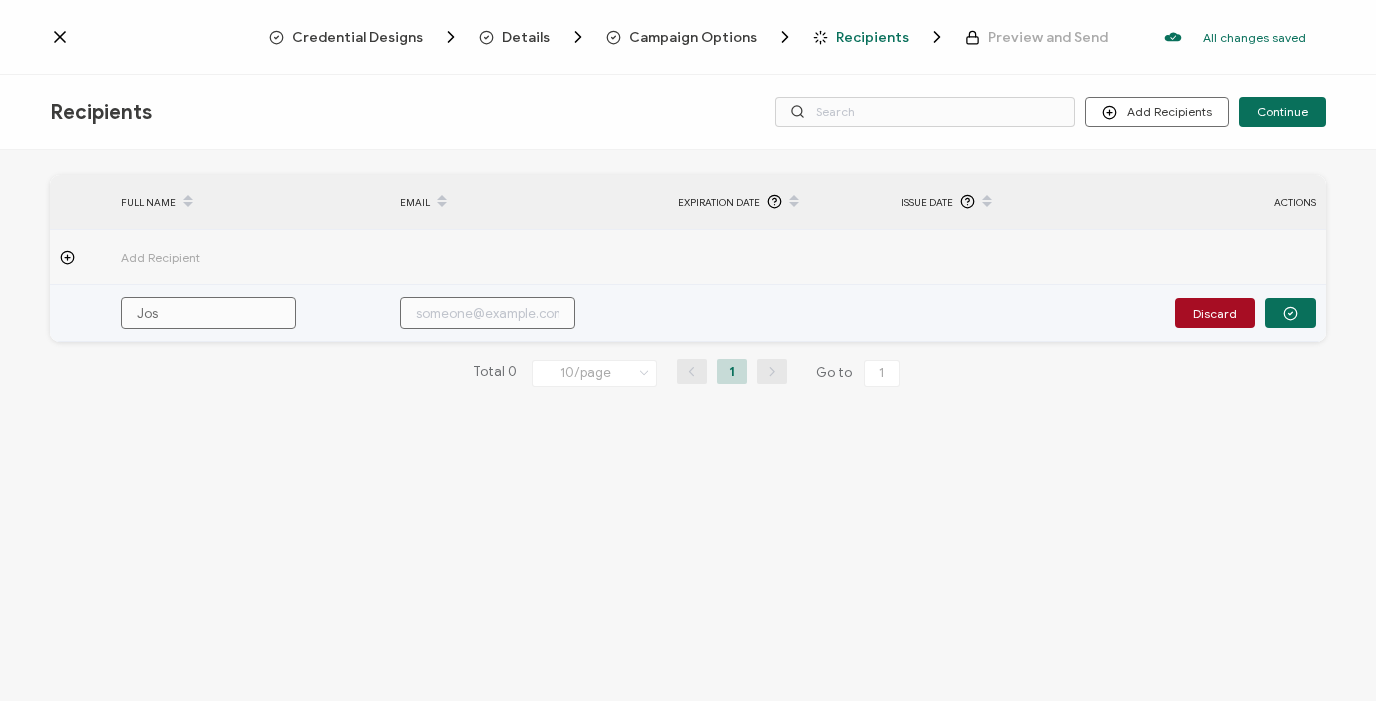type on "Josh" 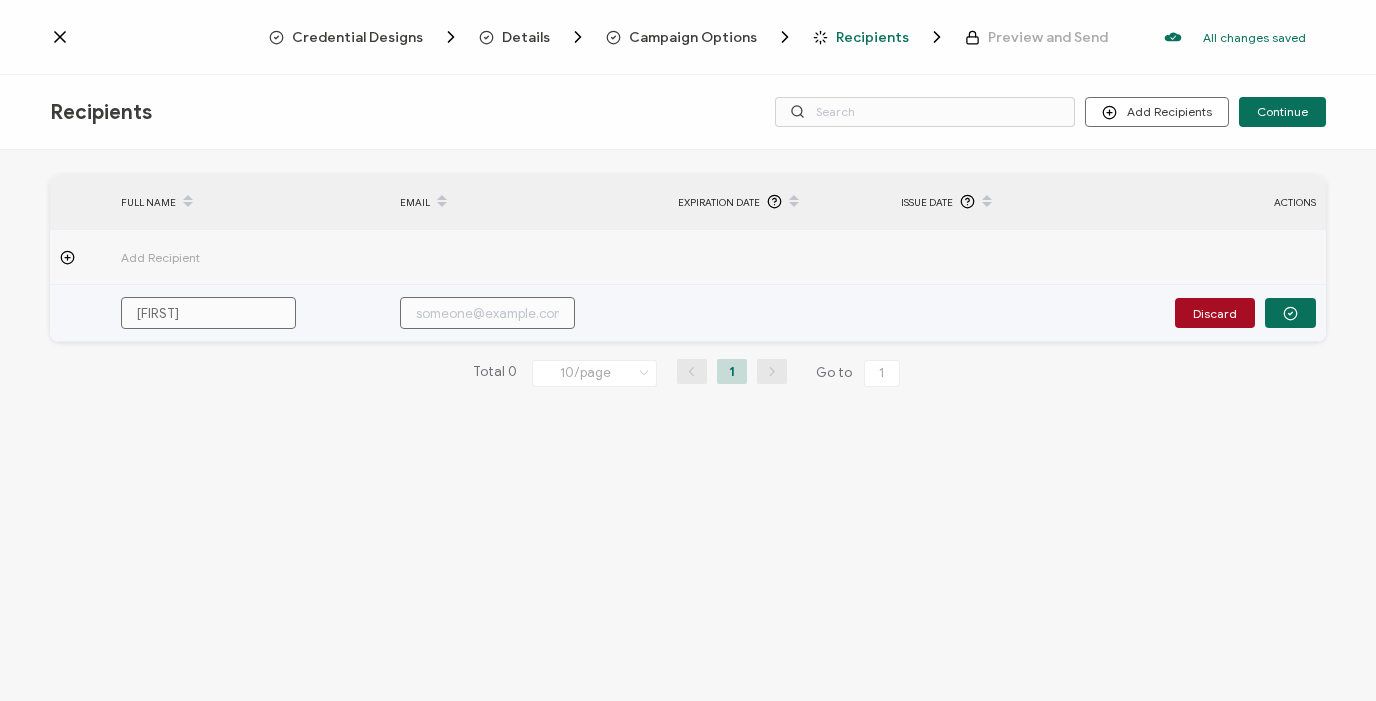 type on "Josh" 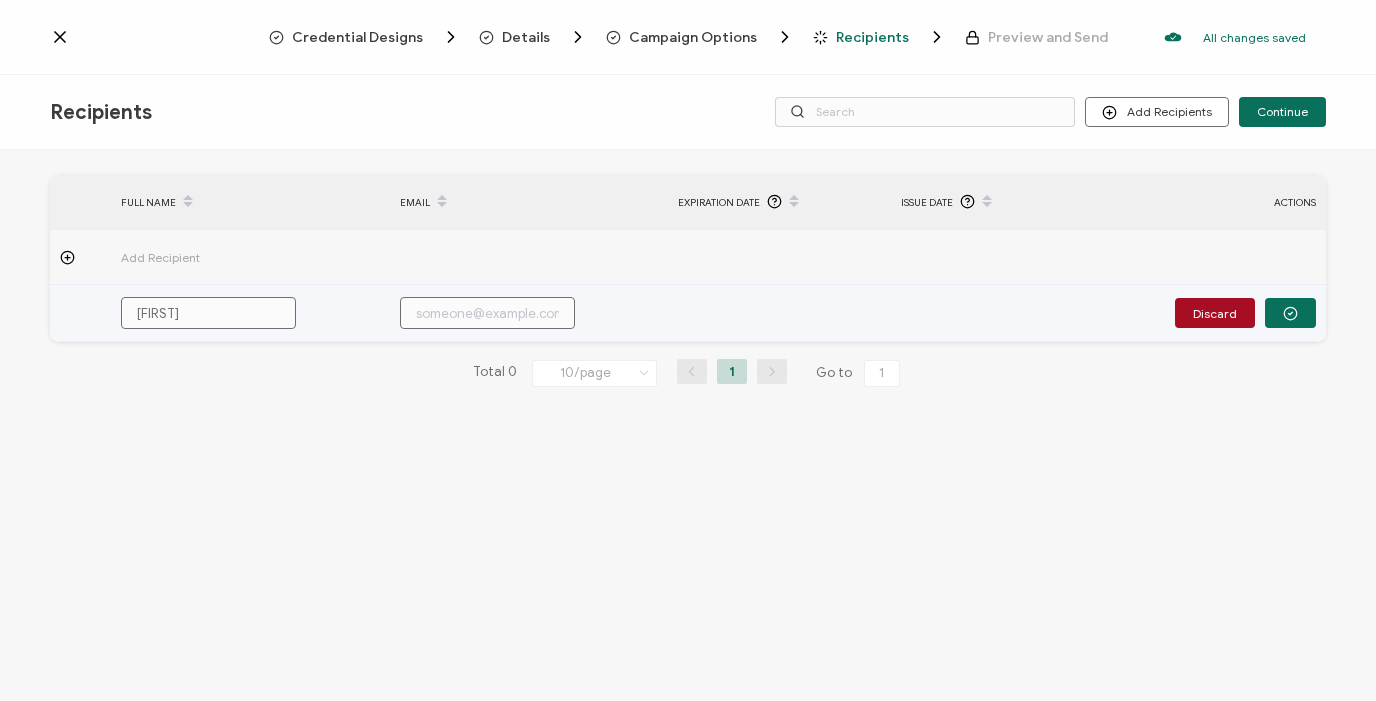 type on "Josh H" 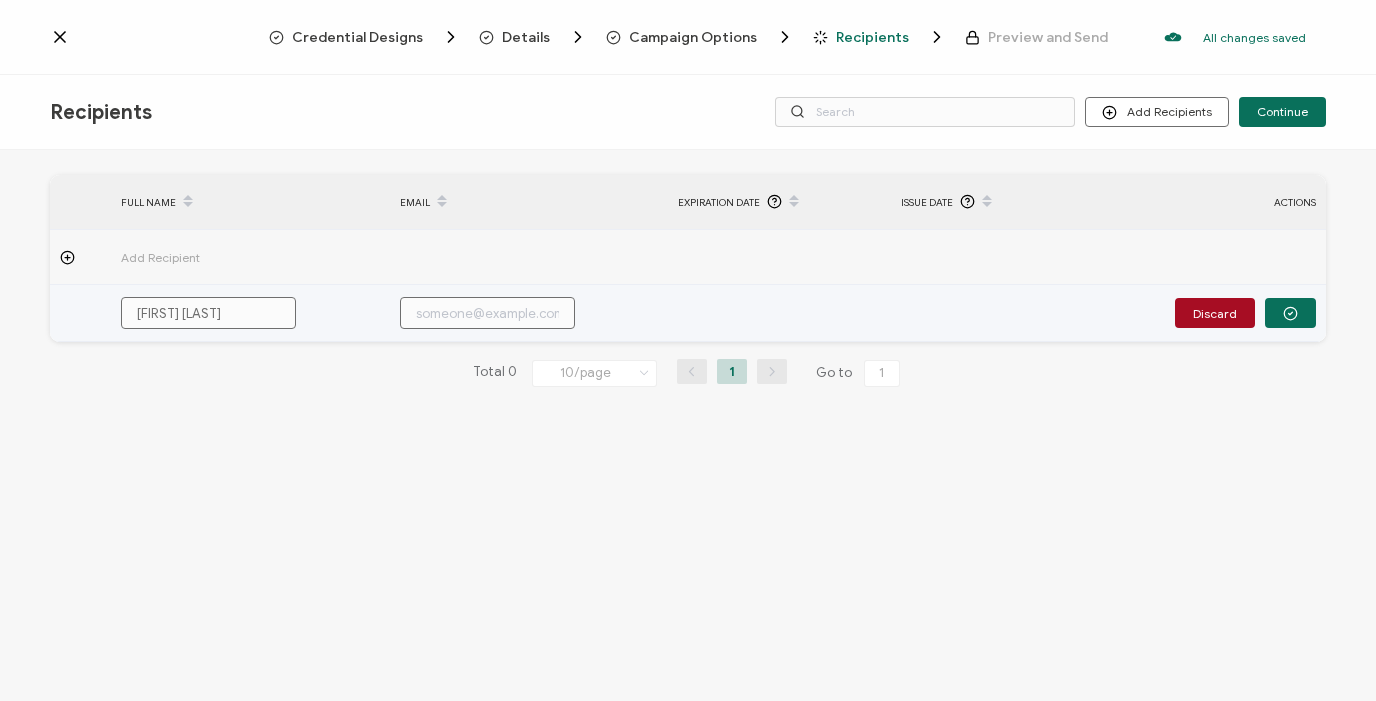 type on "Josh Ha" 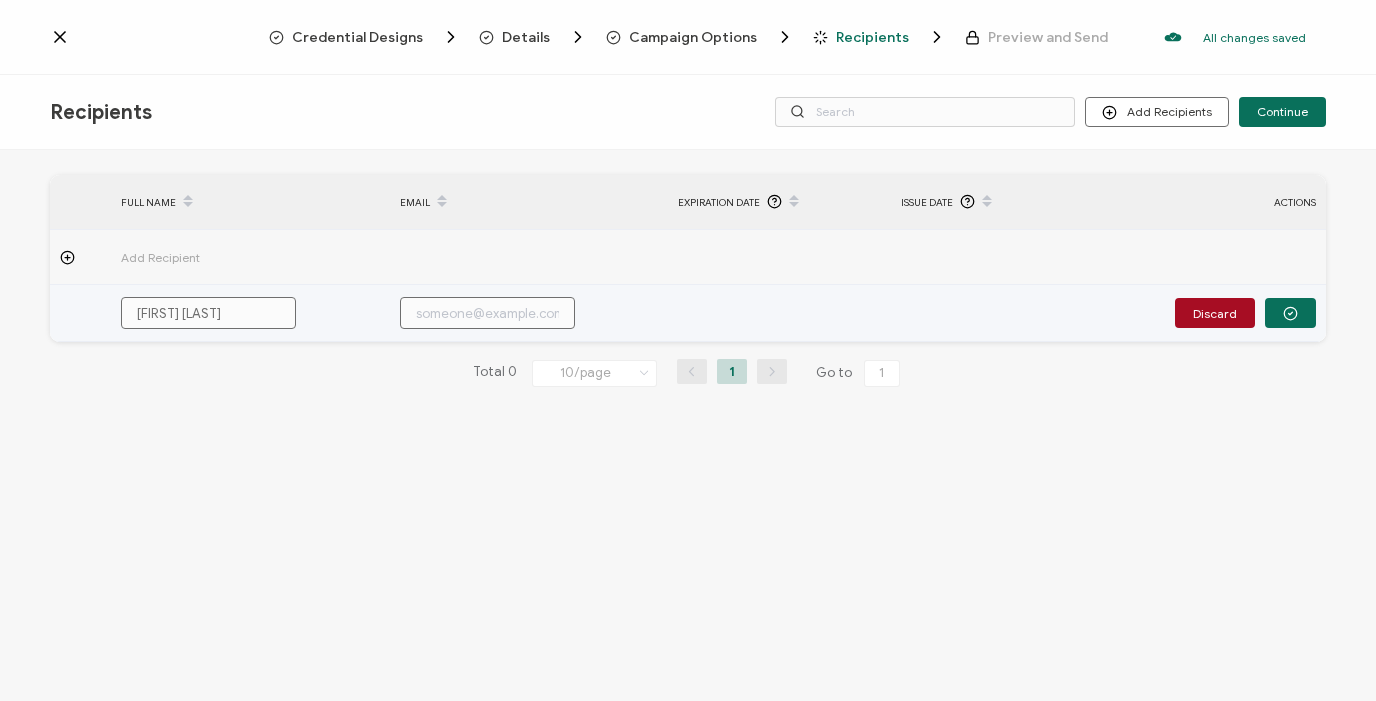 type on "Josh Hauser" 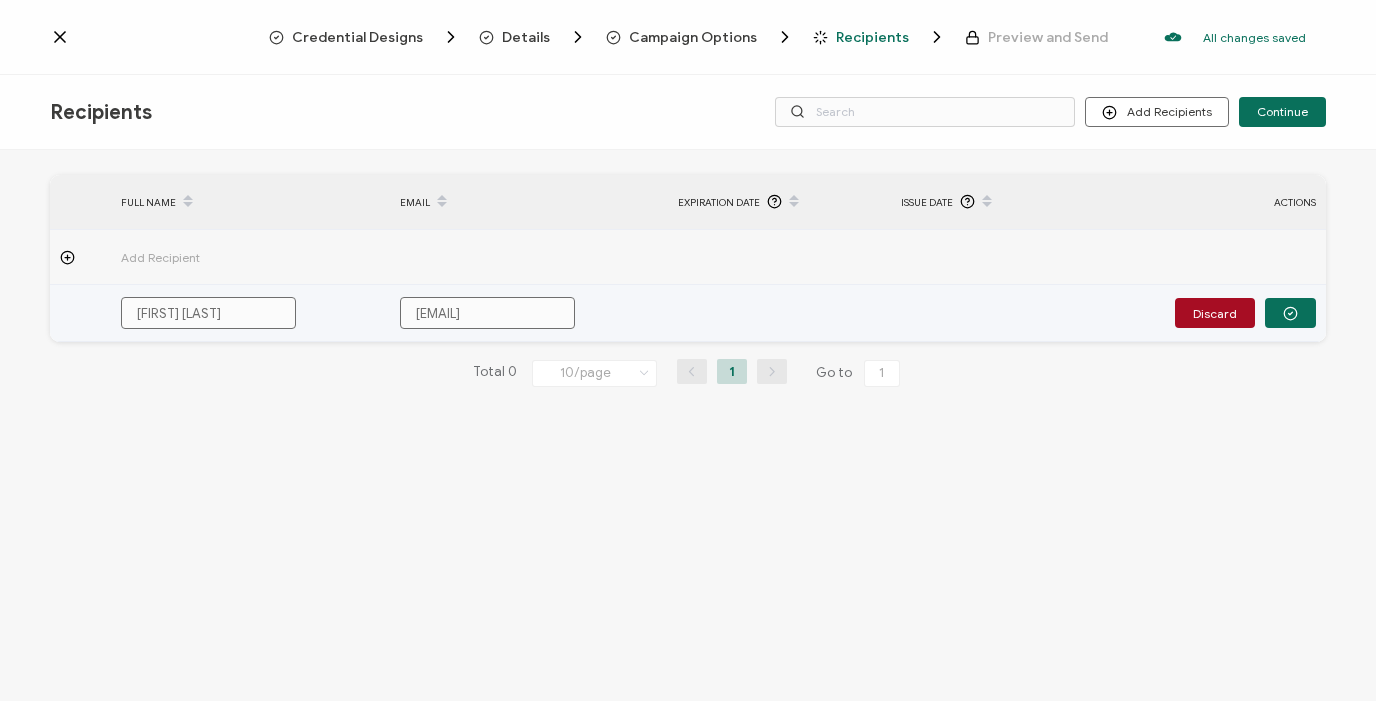 scroll, scrollTop: 0, scrollLeft: 60, axis: horizontal 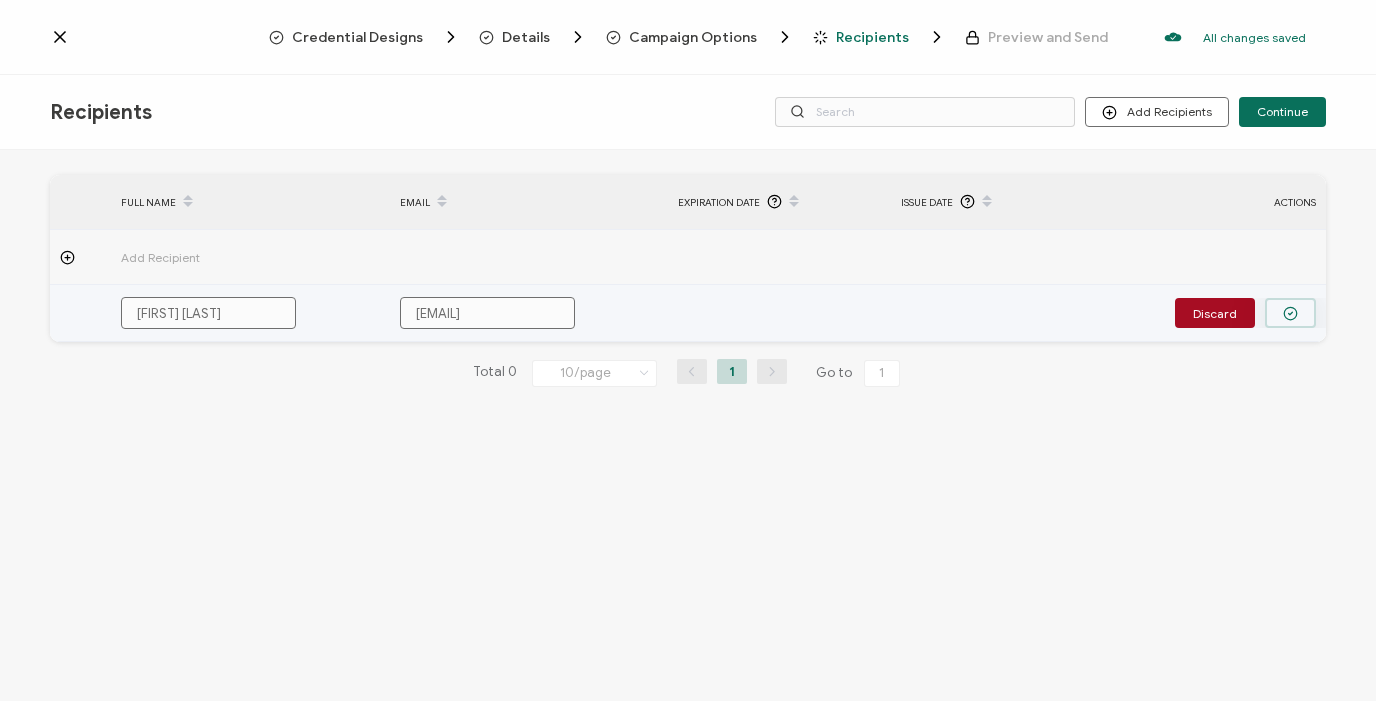 type on "joshua.hauser@eosworldwide.com" 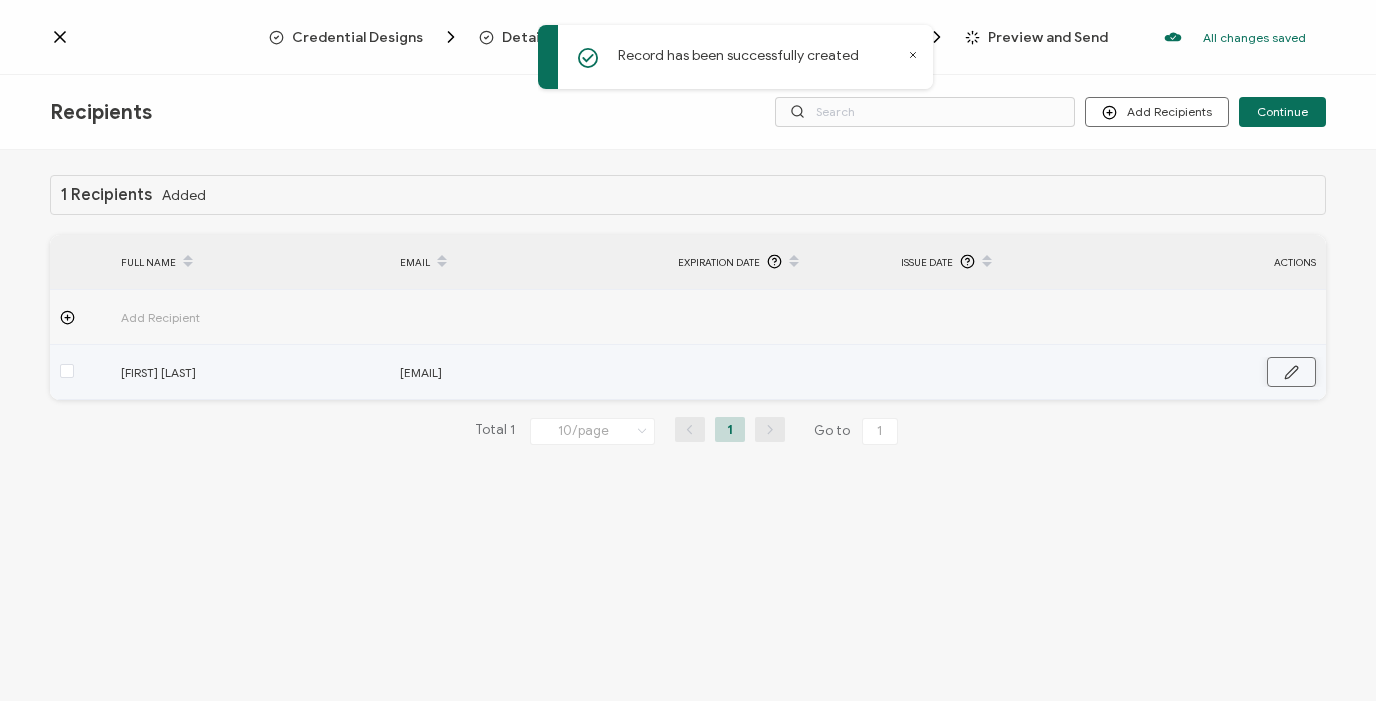 click 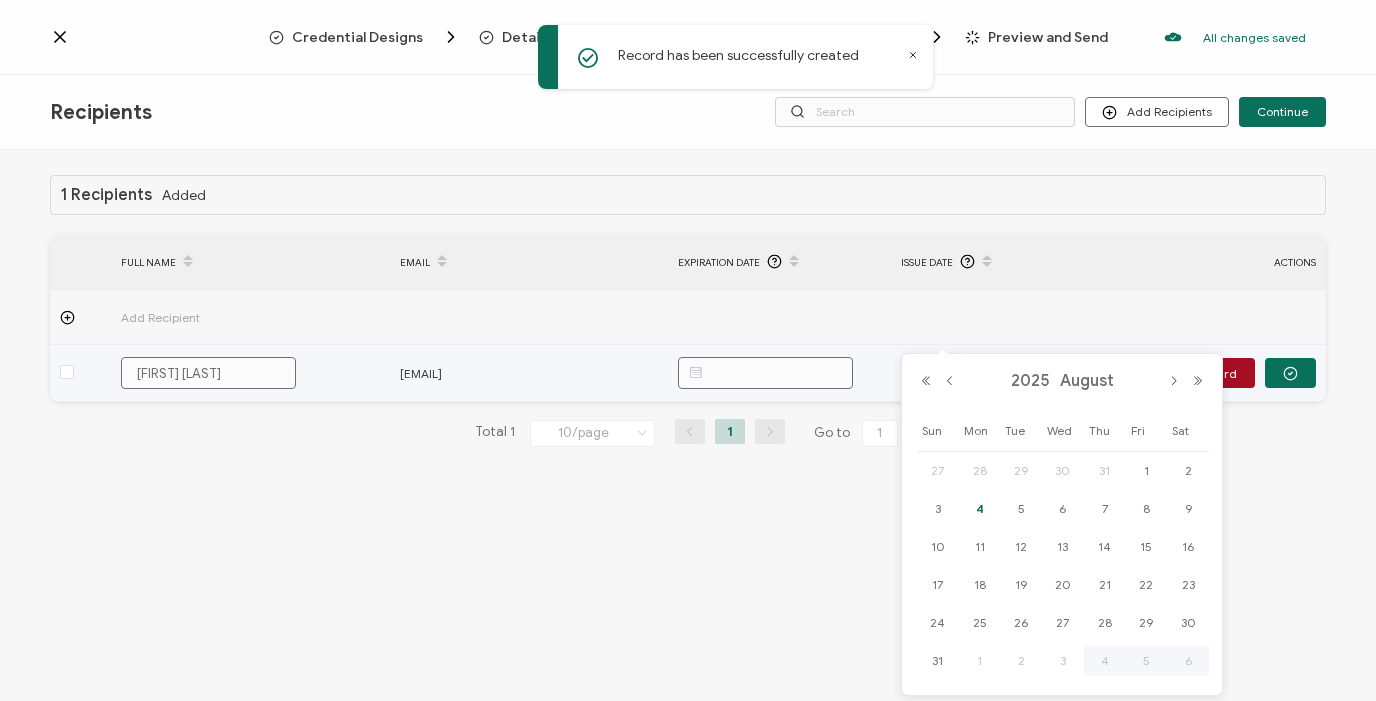 click at bounding box center [988, 373] 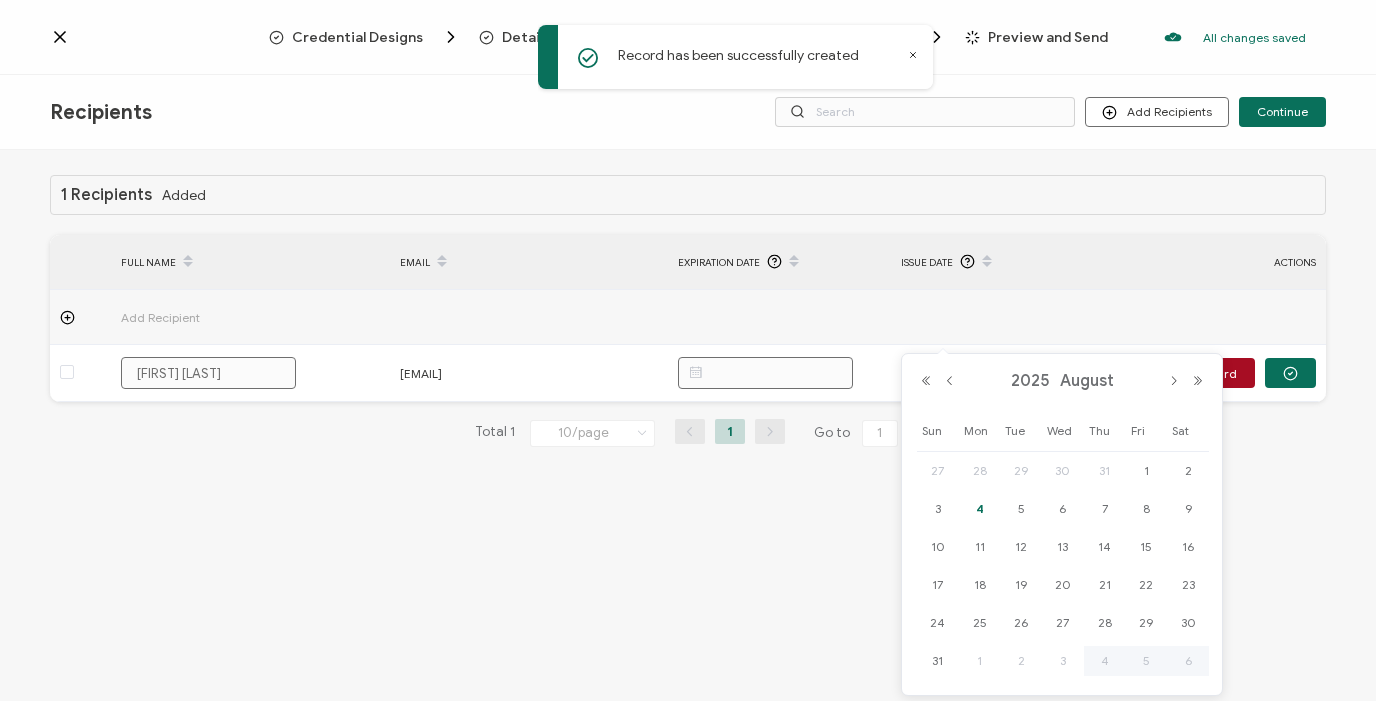 click on "4" at bounding box center (980, 509) 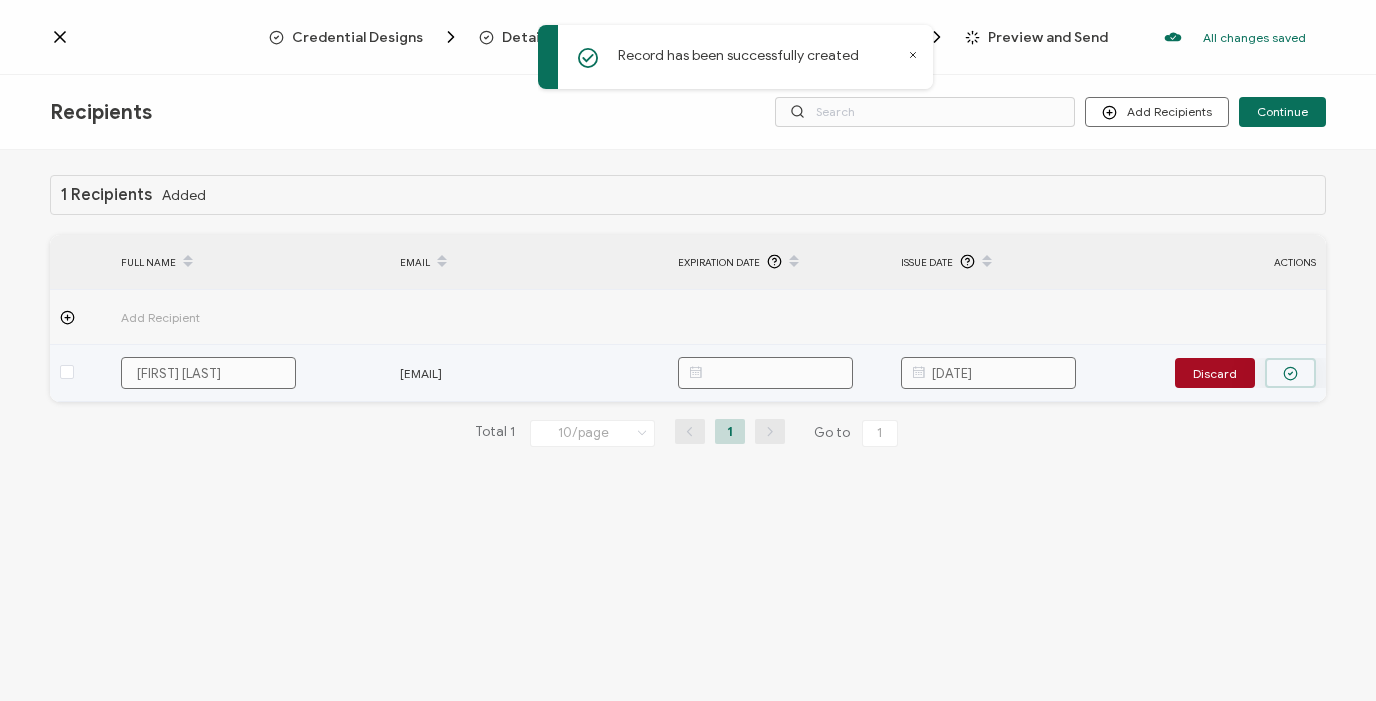 click at bounding box center (1290, 373) 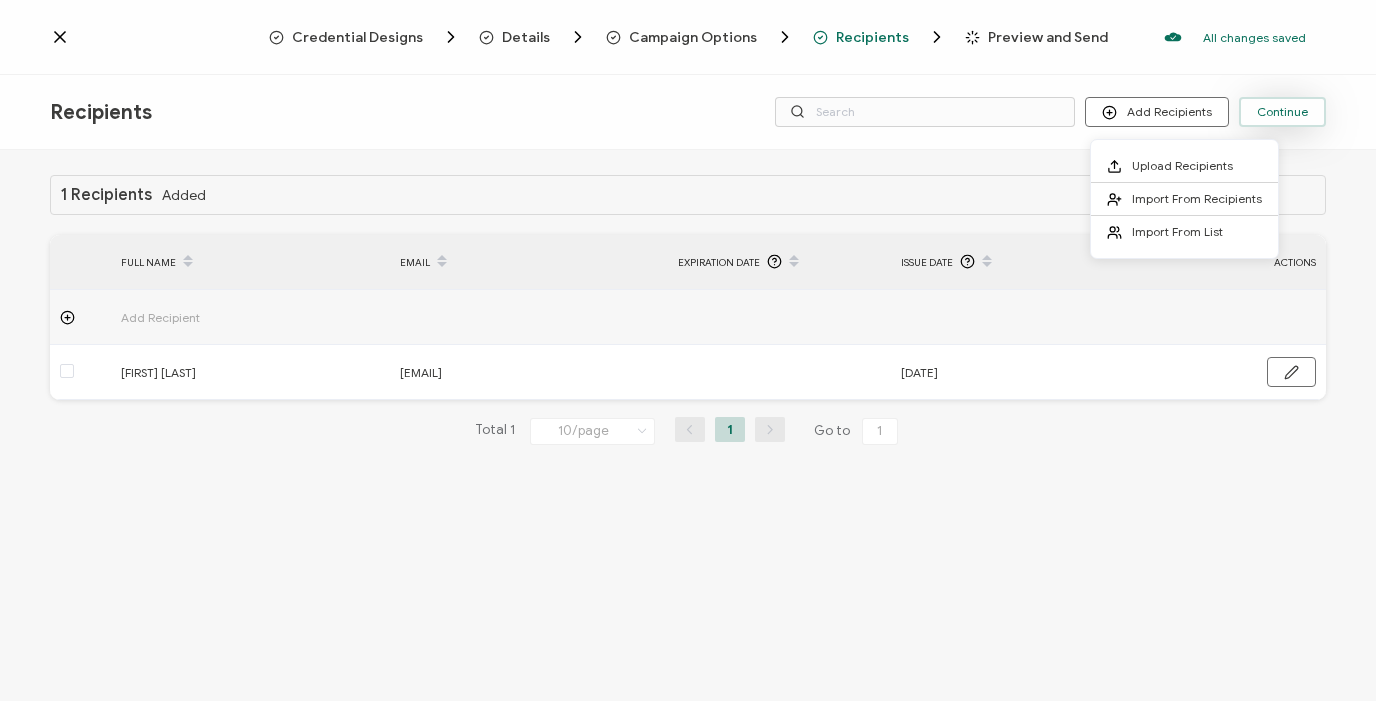 click on "Continue" at bounding box center (1282, 112) 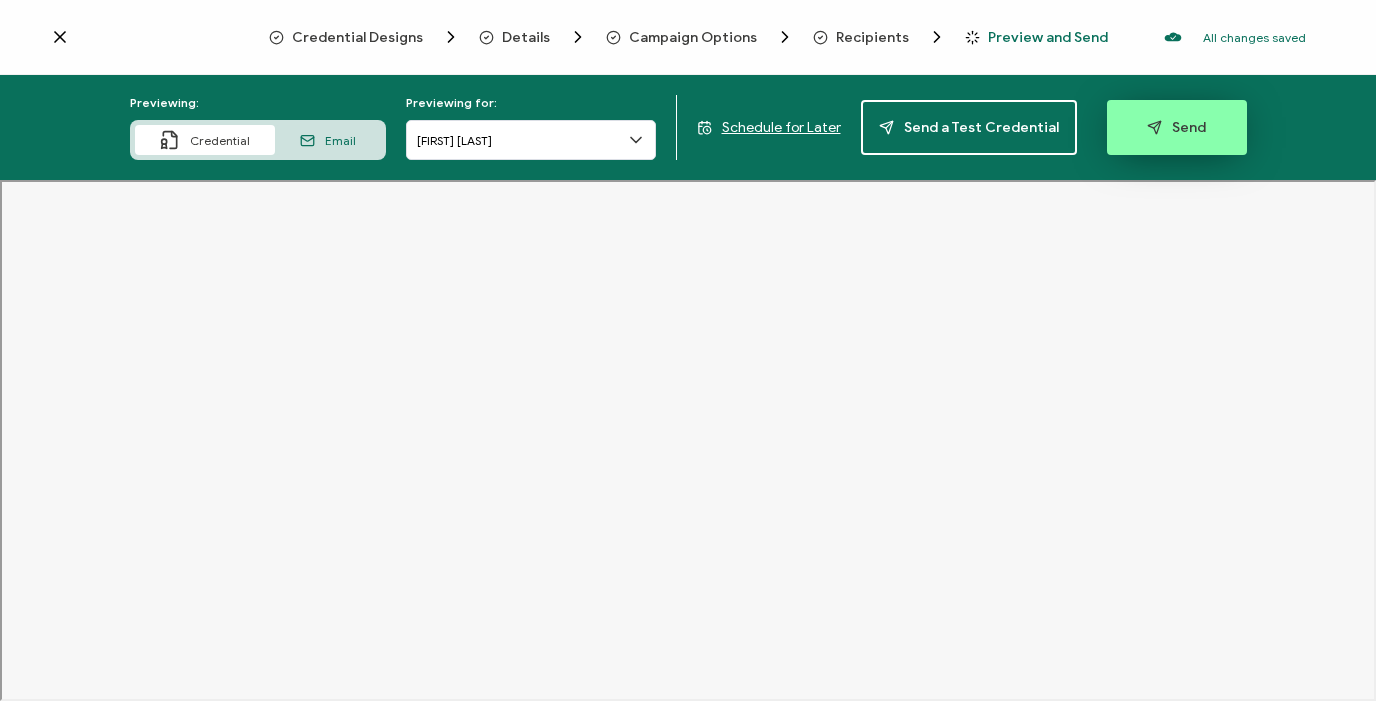 click on "Send" at bounding box center [1176, 127] 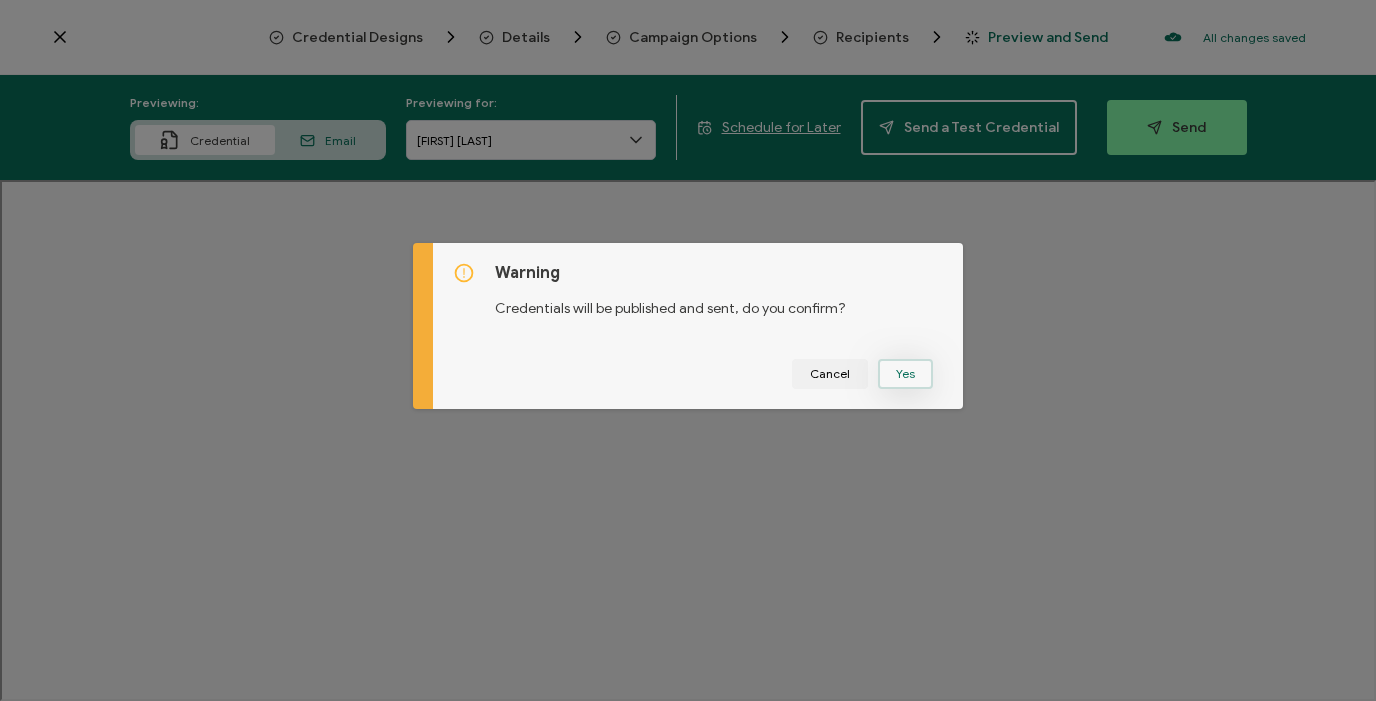 click on "Yes" at bounding box center (905, 374) 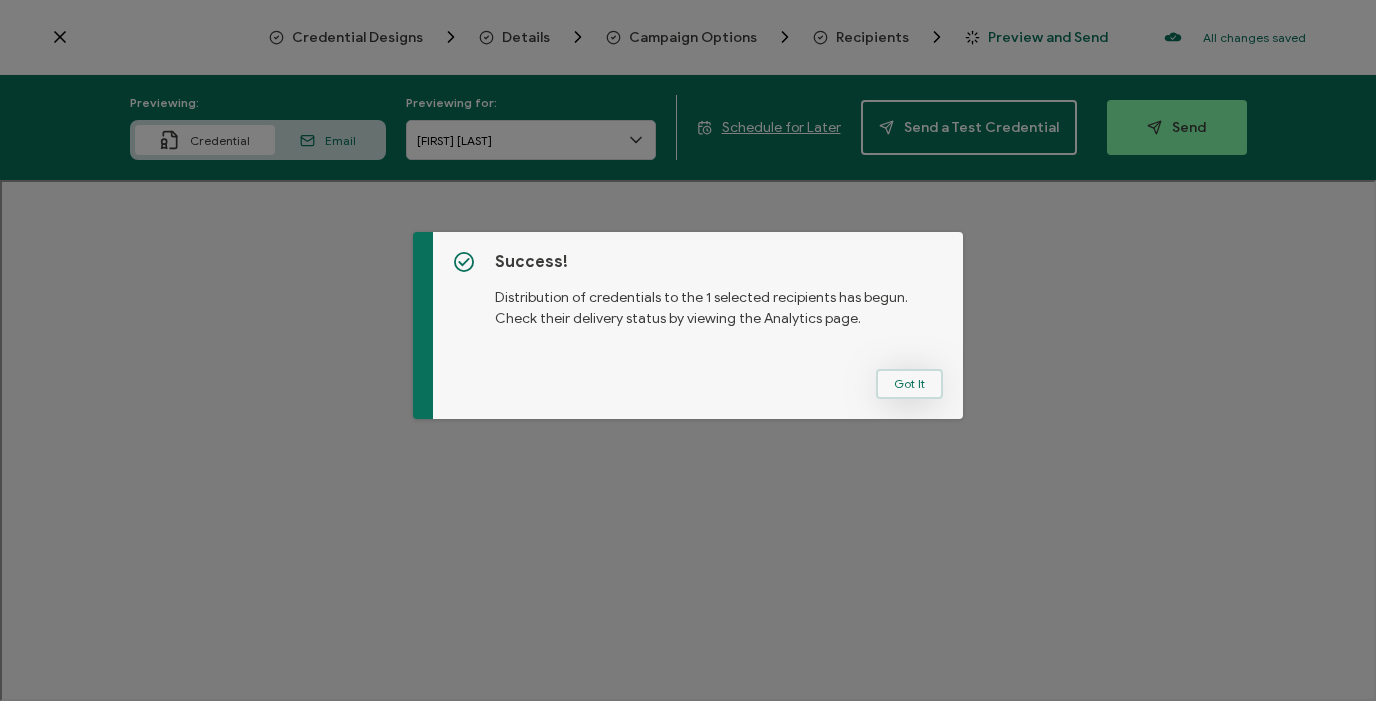 click on "Got It" at bounding box center [909, 384] 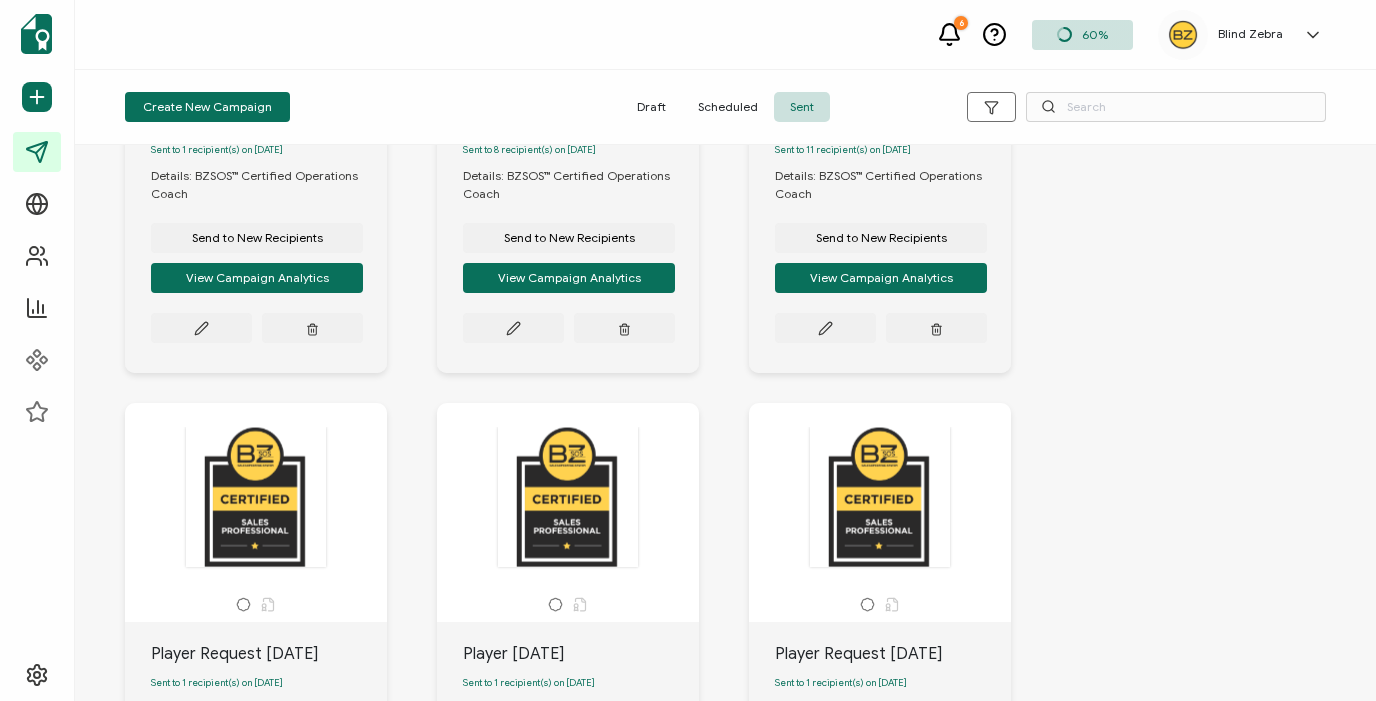 scroll, scrollTop: 0, scrollLeft: 0, axis: both 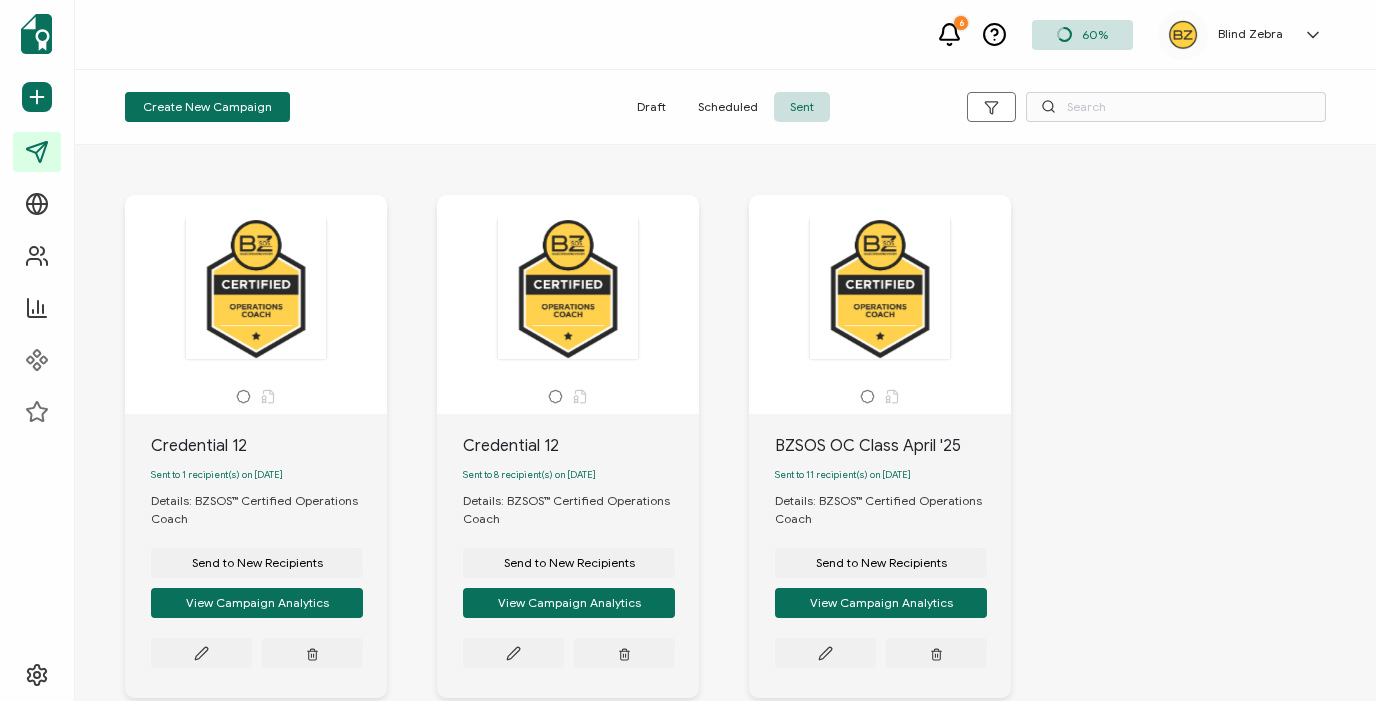 click at bounding box center (568, 289) 